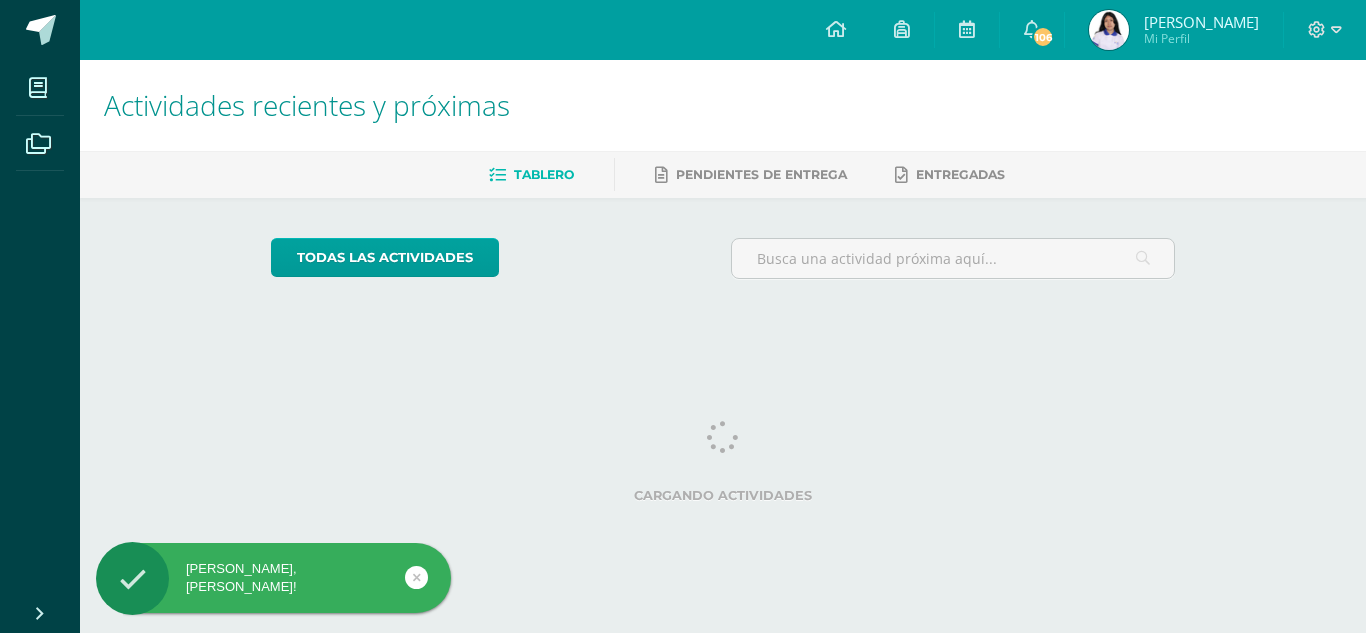 scroll, scrollTop: 0, scrollLeft: 0, axis: both 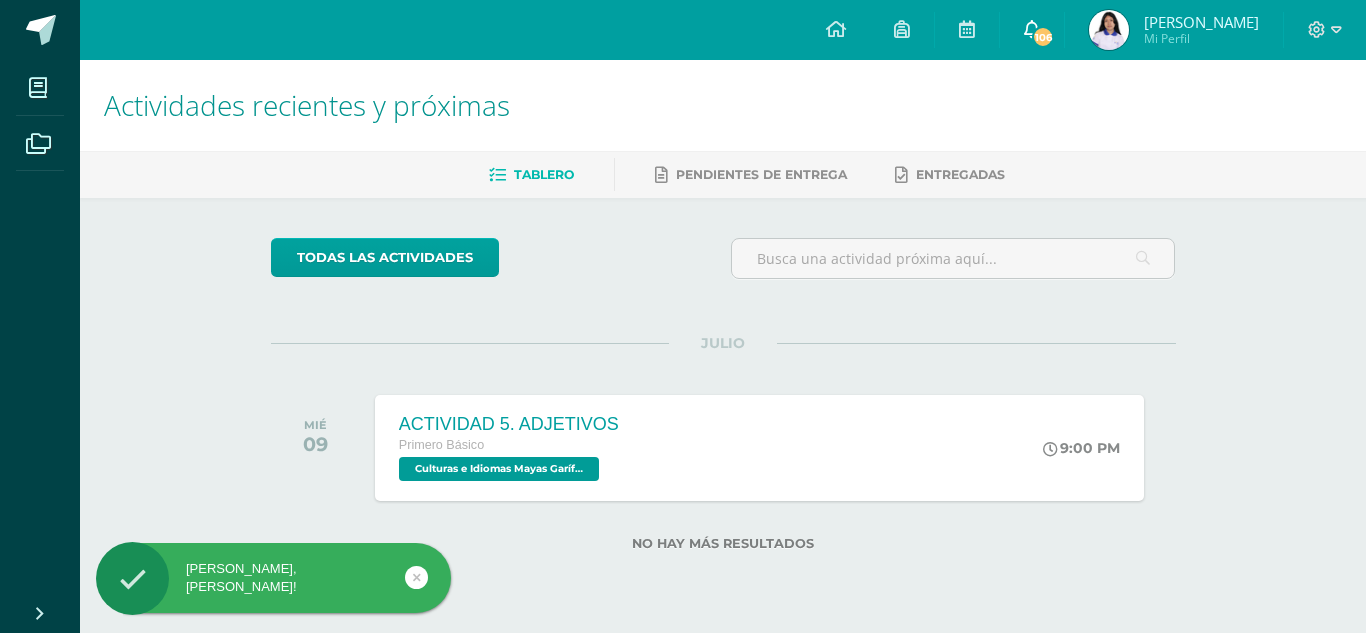 click at bounding box center (1032, 29) 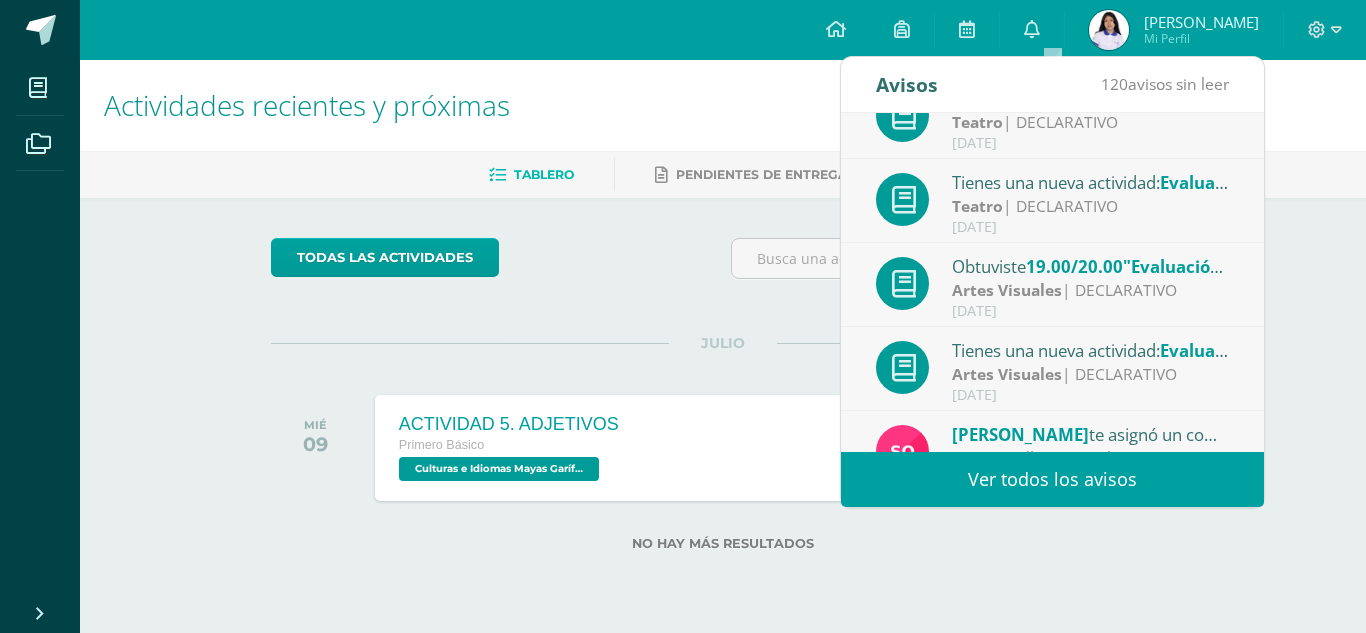 scroll, scrollTop: 40, scrollLeft: 0, axis: vertical 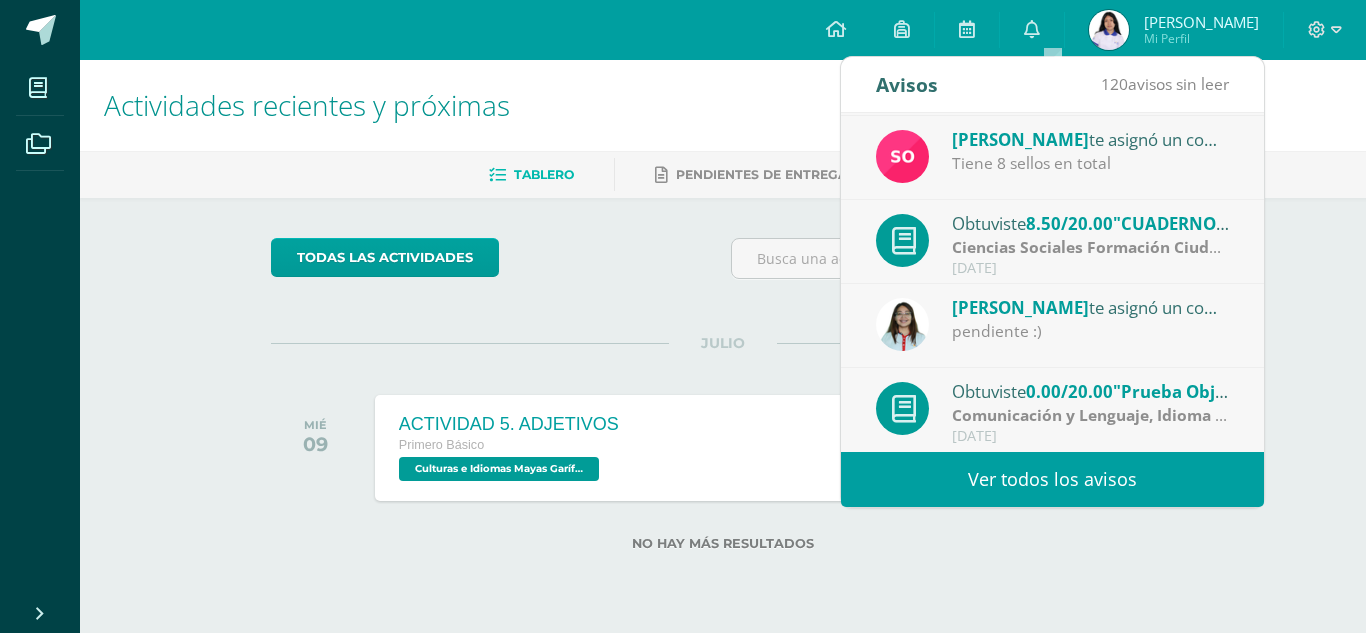 click on "Comunicación y Lenguaje, Idioma Extranjero" at bounding box center (1124, 415) 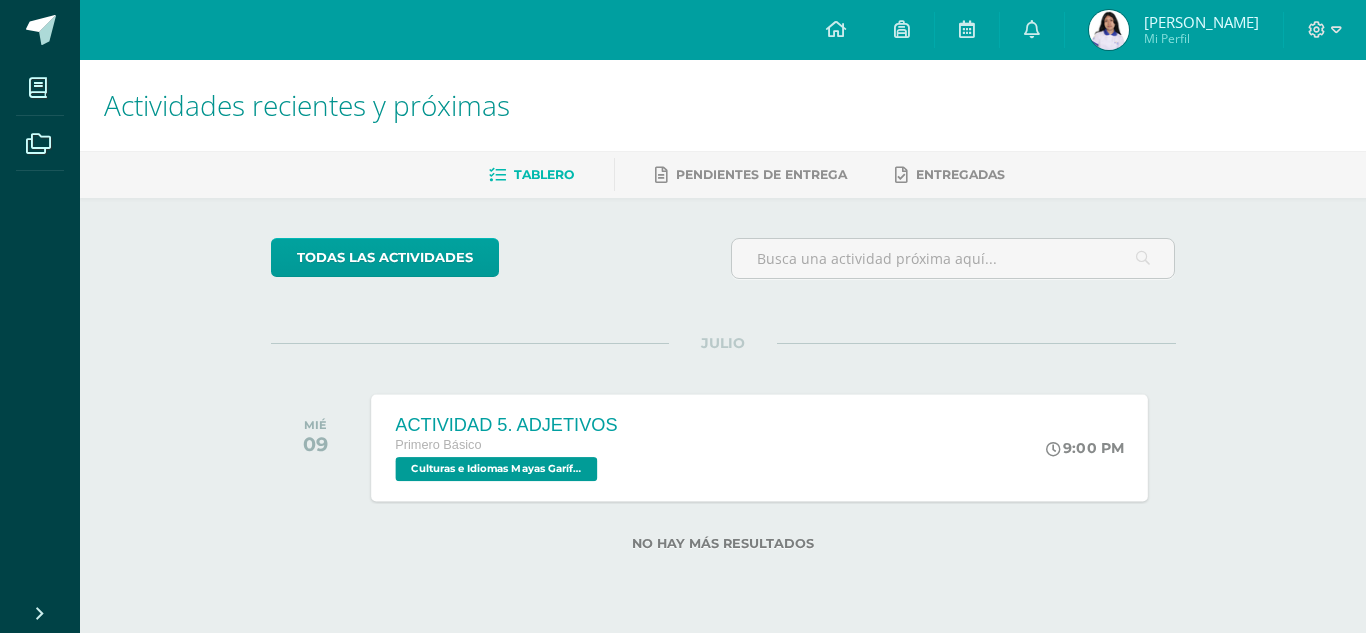 click on "ACTIVIDAD 5. ADJETIVOS
Primero Básico
Culturas e Idiomas Mayas Garífuna o Xinca '1.3'
9:00 PM
ACTIVIDAD 5. ADJETIVOS
Culturas e Idiomas Mayas Garífuna o Xinca
Cargando contenido" at bounding box center (759, 447) 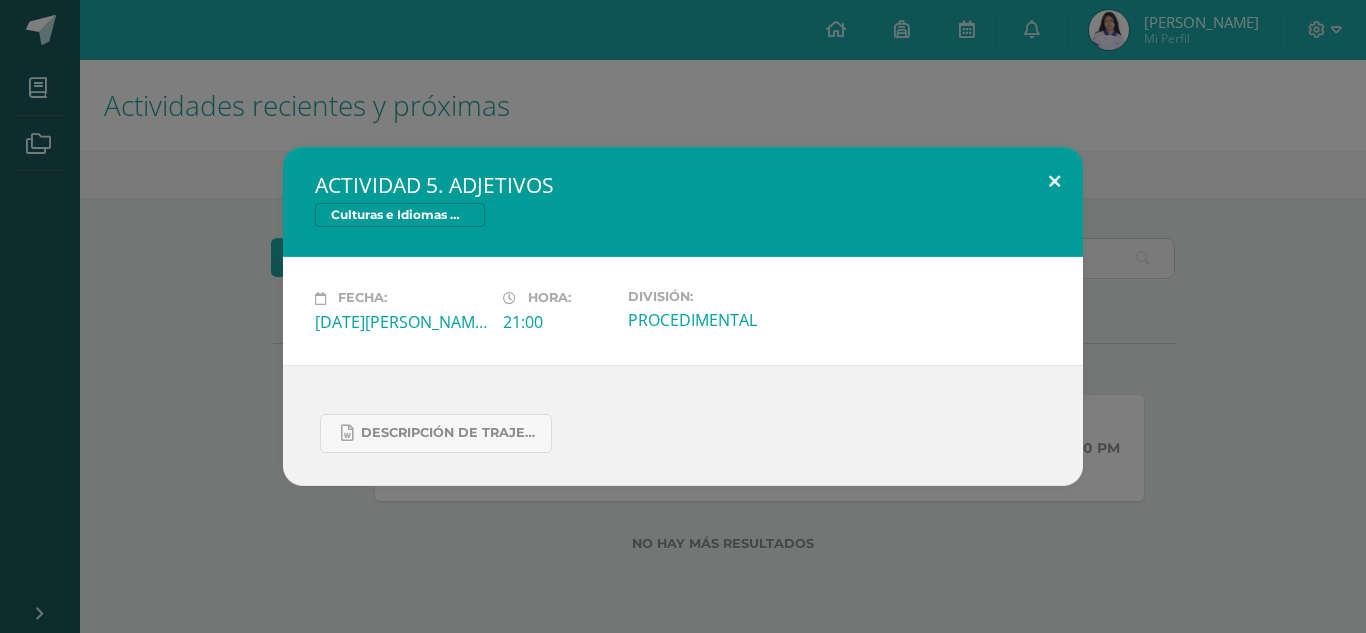 click at bounding box center (1054, 181) 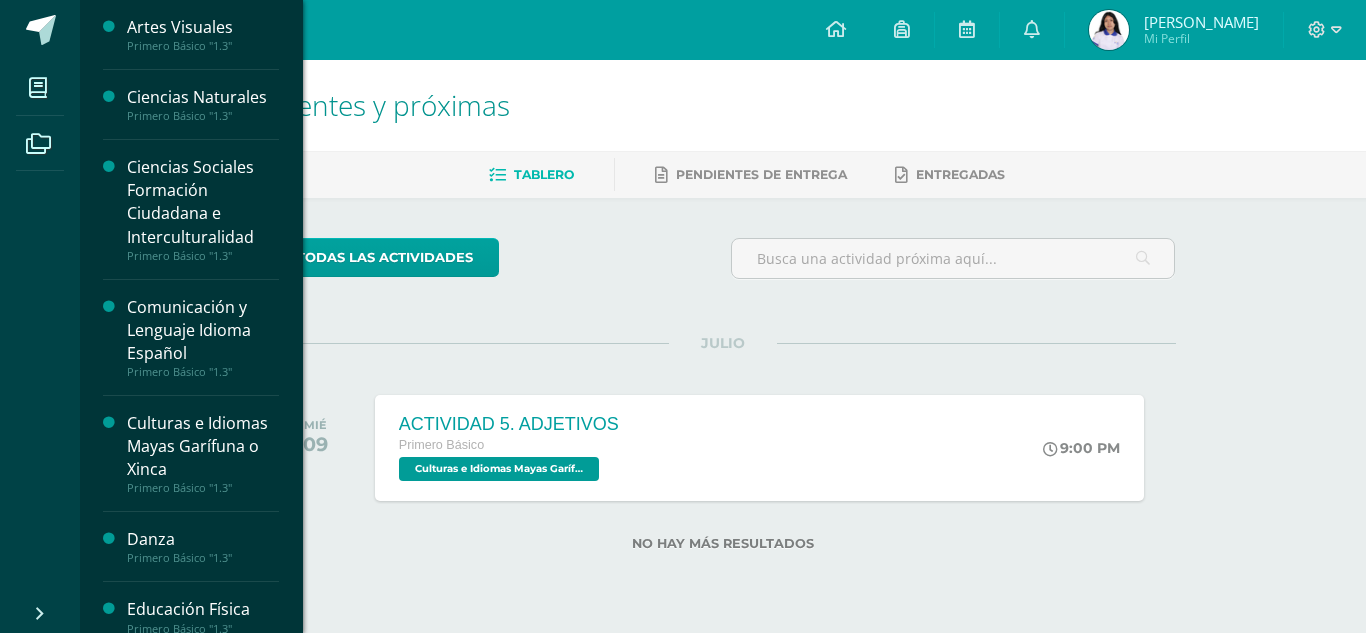 click on "Comunicación y Lenguaje Idioma Español" at bounding box center [203, 330] 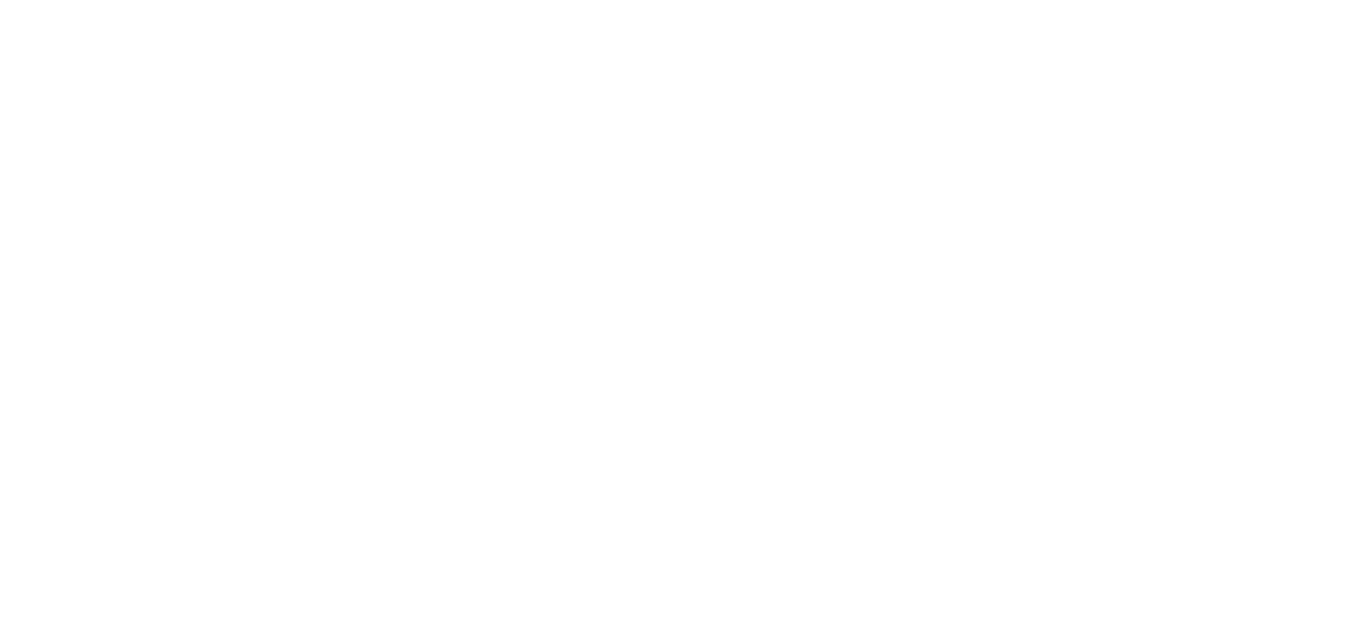 scroll, scrollTop: 0, scrollLeft: 0, axis: both 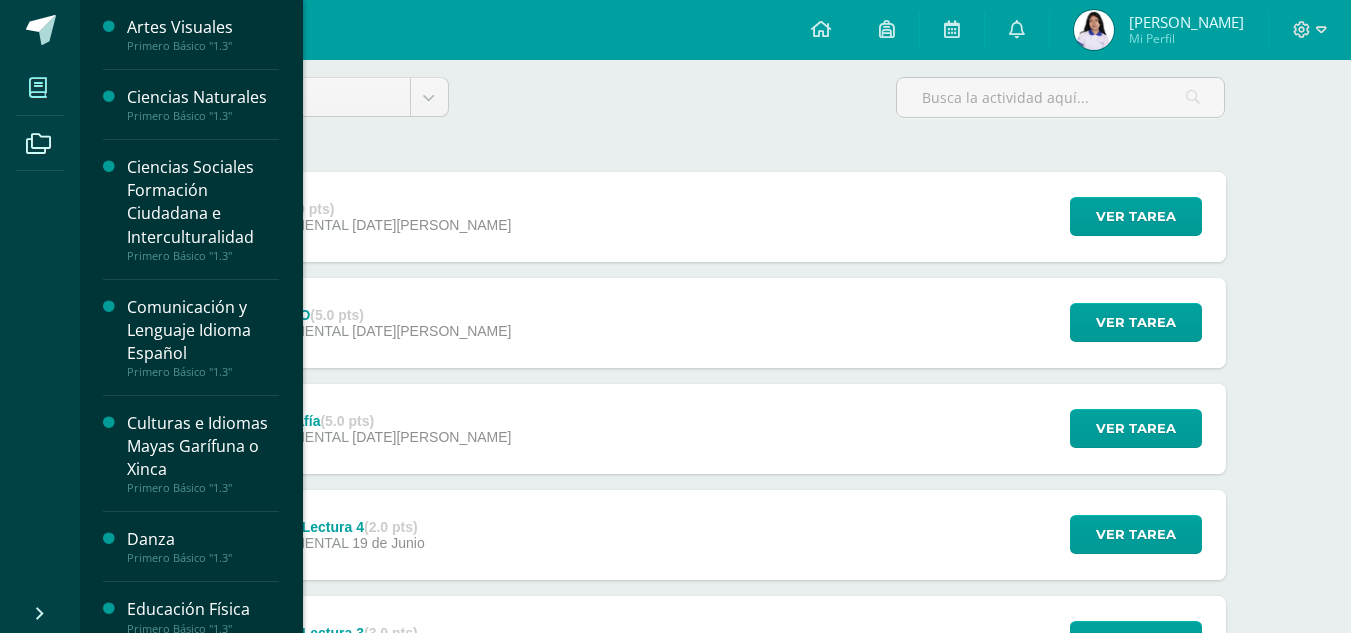click at bounding box center [38, 88] 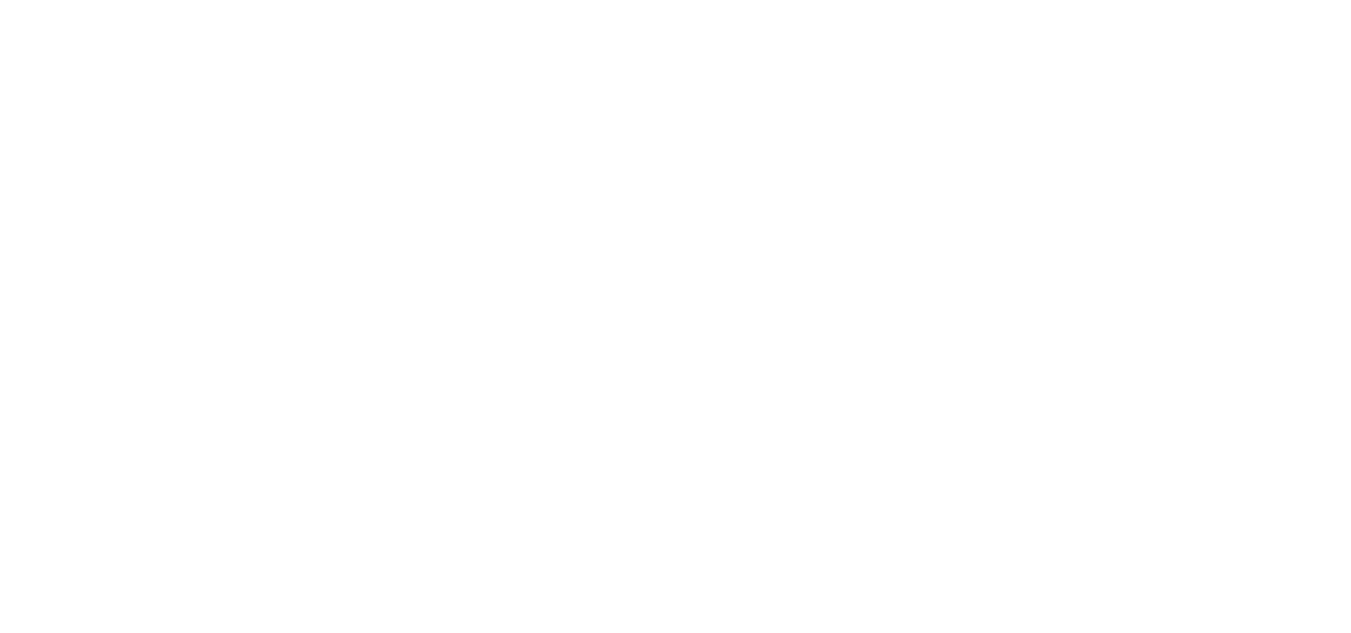 scroll, scrollTop: 0, scrollLeft: 0, axis: both 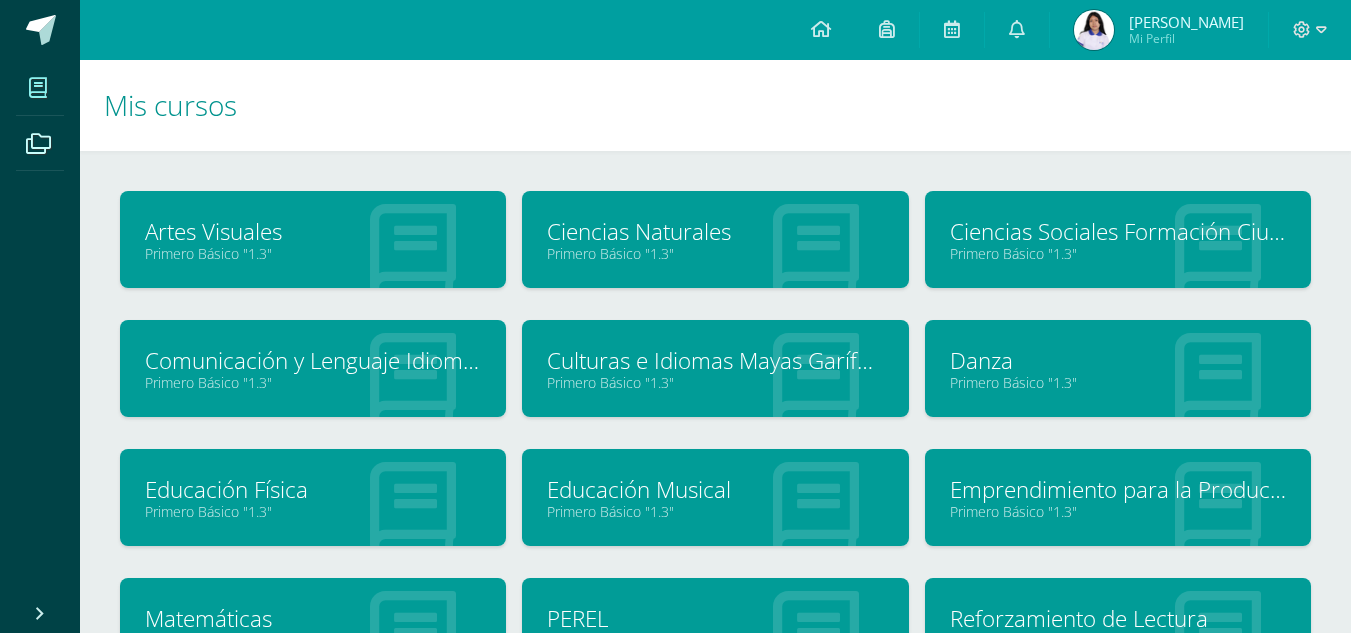 click on "Ciencias Sociales Formación Ciudadana e Interculturalidad
Primero Básico "1.3"" at bounding box center (1118, 239) 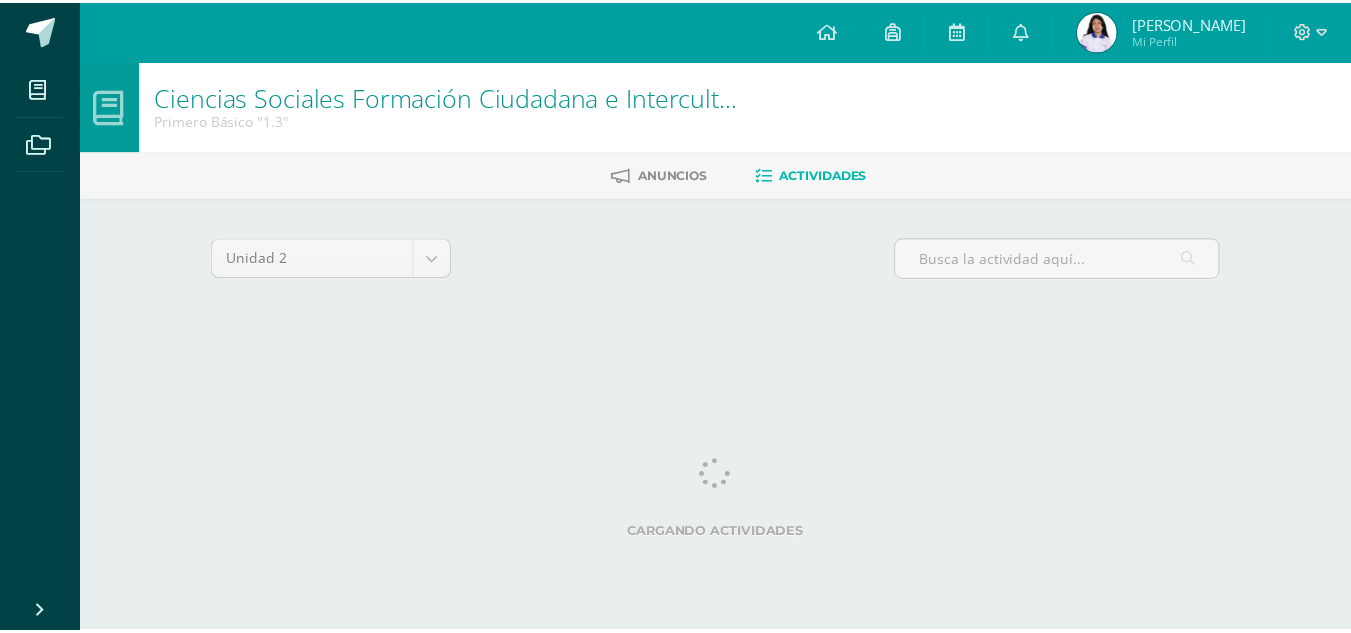 scroll, scrollTop: 0, scrollLeft: 0, axis: both 